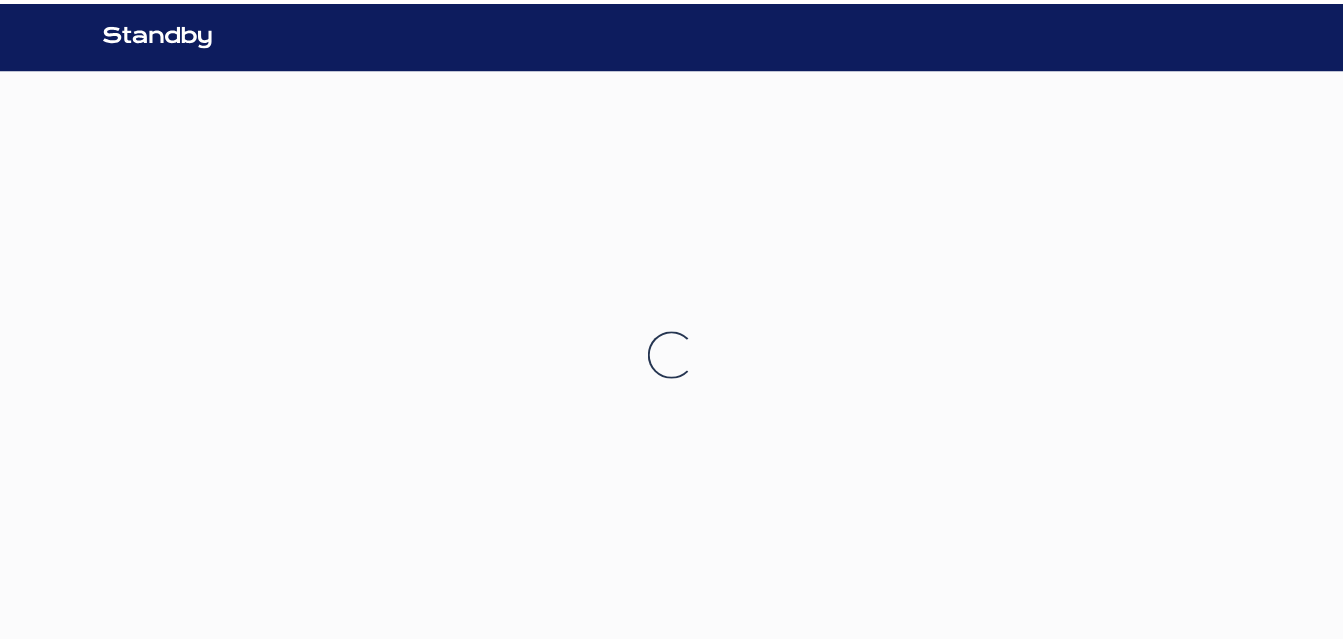 scroll, scrollTop: 0, scrollLeft: 0, axis: both 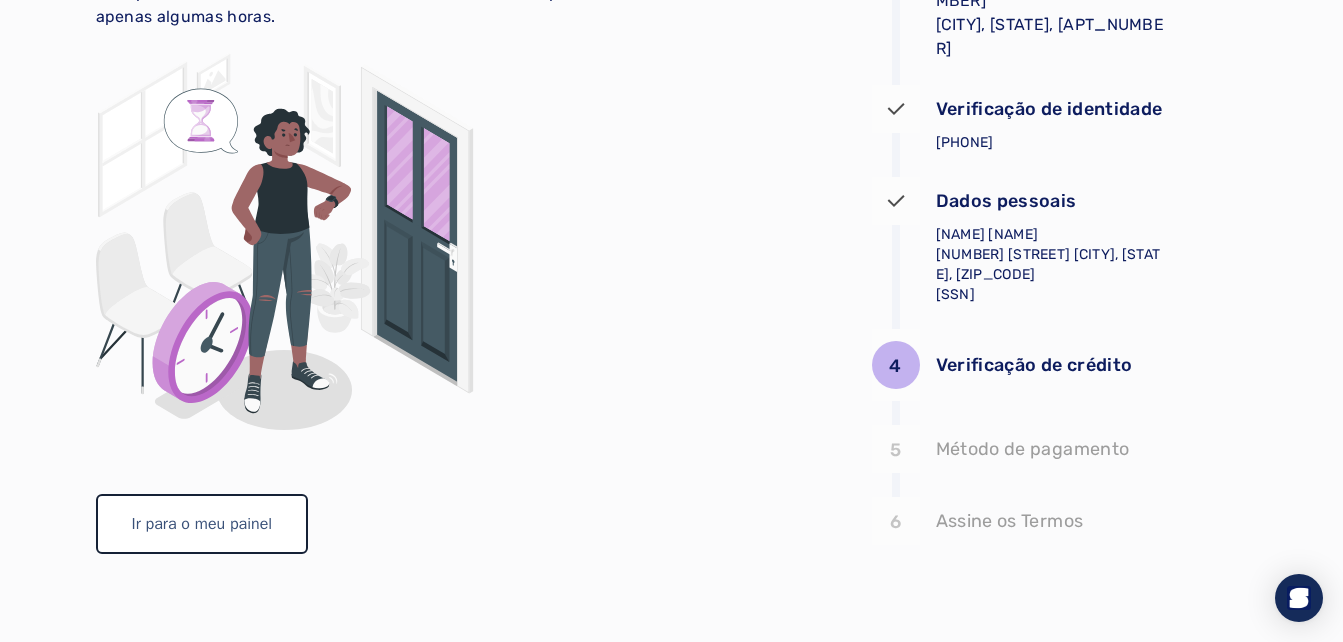 click on "Ir para o meu painel" at bounding box center [202, 524] 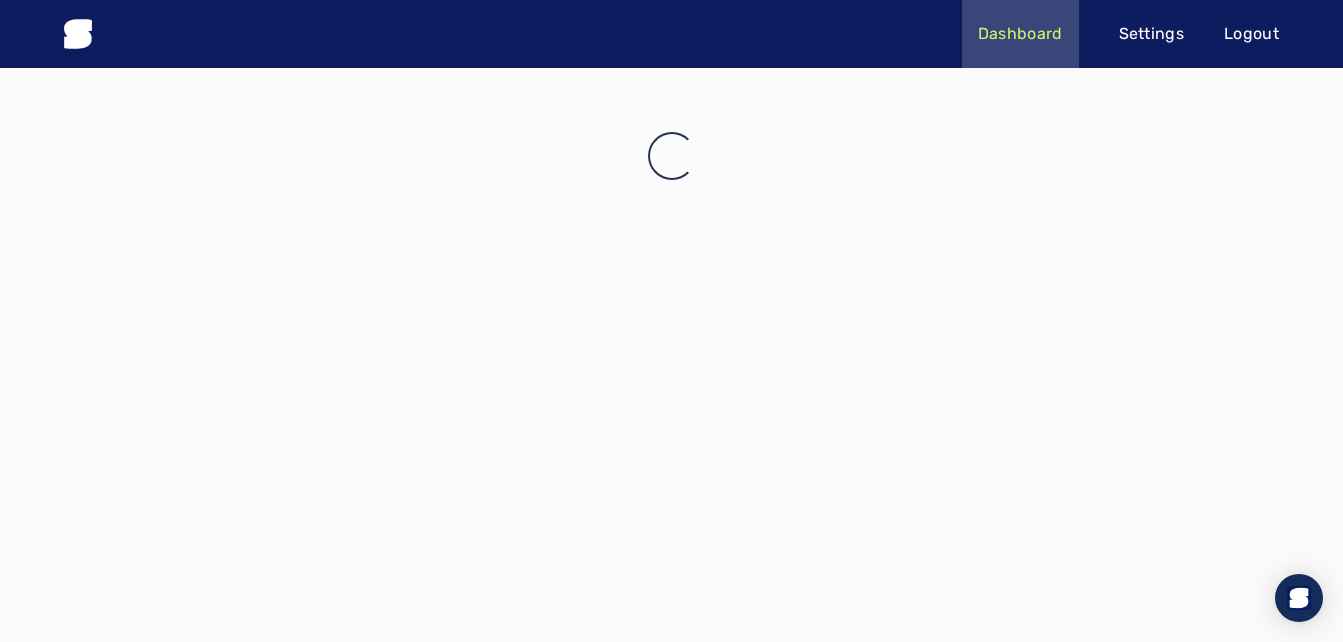 scroll, scrollTop: 0, scrollLeft: 0, axis: both 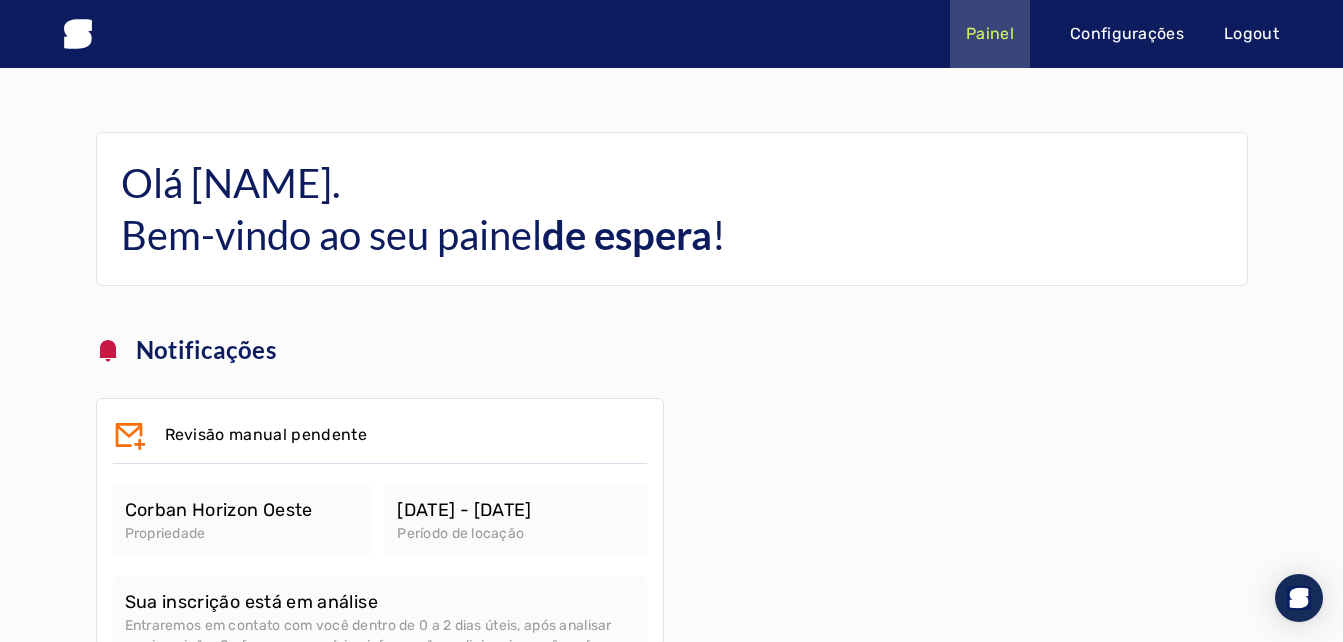 click on "Configurações" at bounding box center [1127, 34] 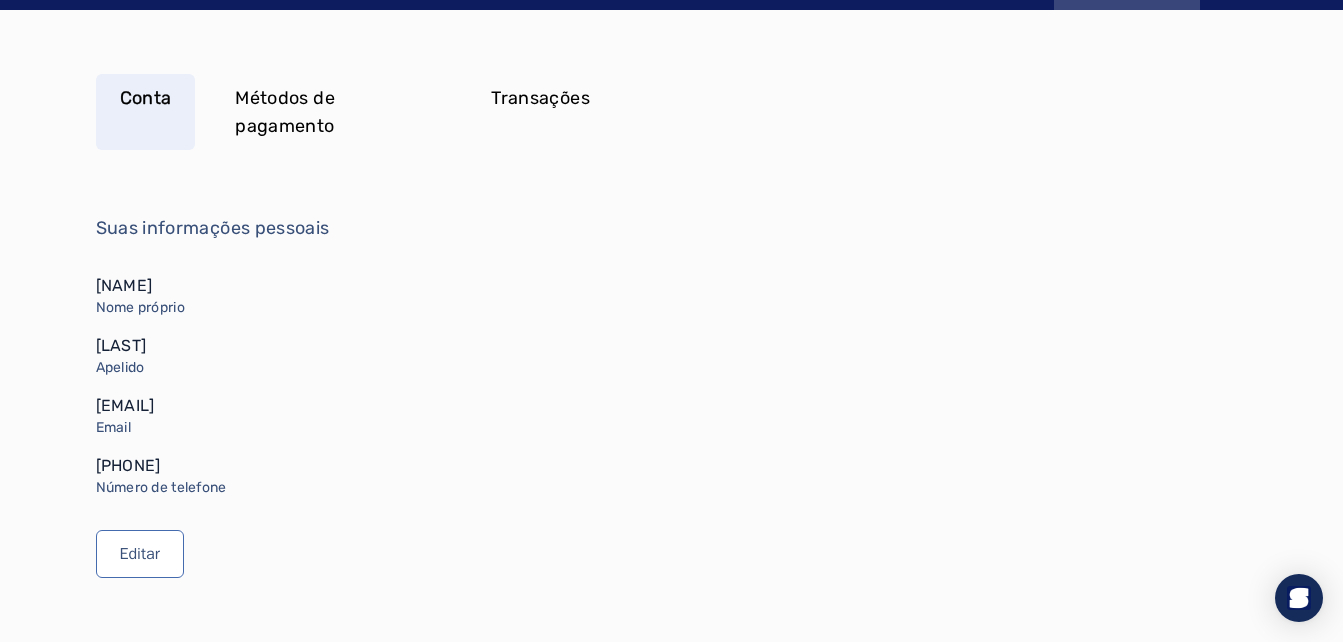 scroll, scrollTop: 85, scrollLeft: 0, axis: vertical 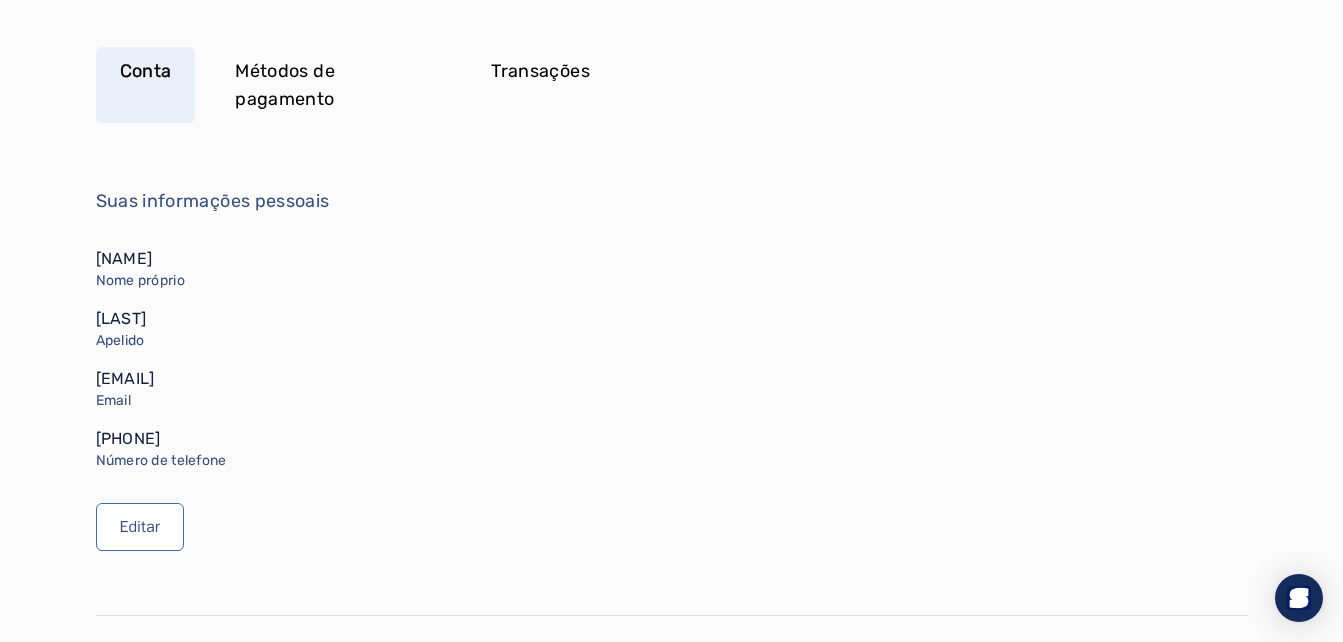 click on "Métodos de pagamento" at bounding box center (331, 85) 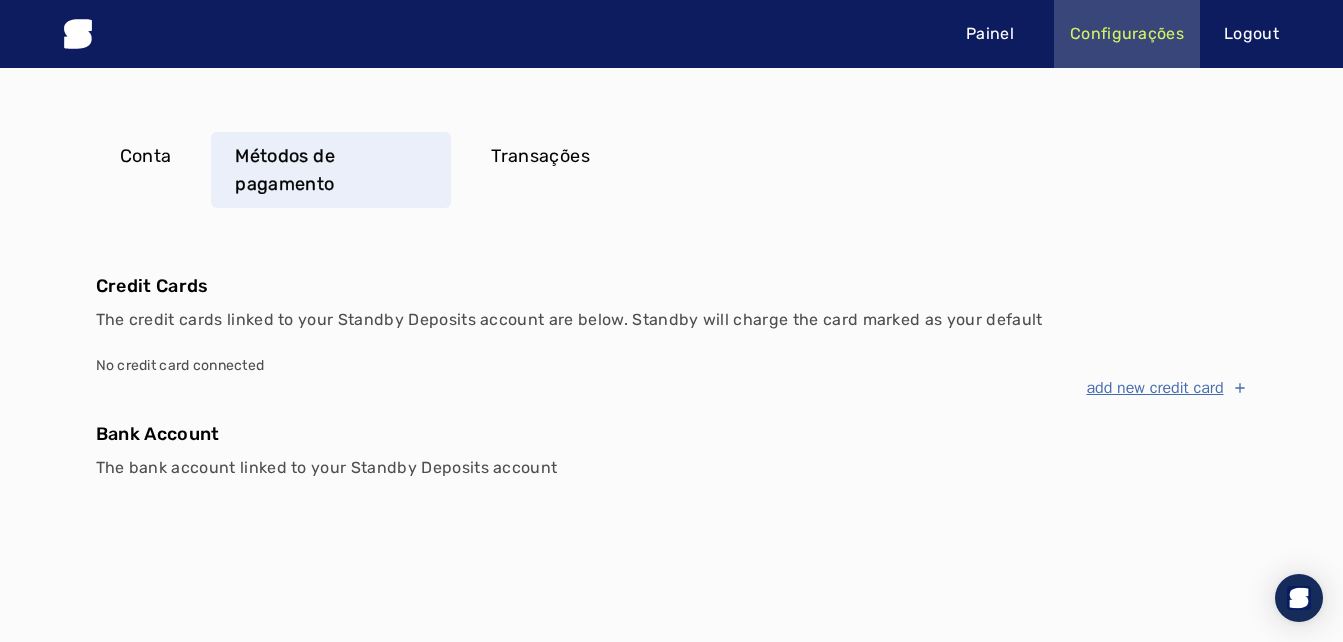 scroll, scrollTop: 0, scrollLeft: 0, axis: both 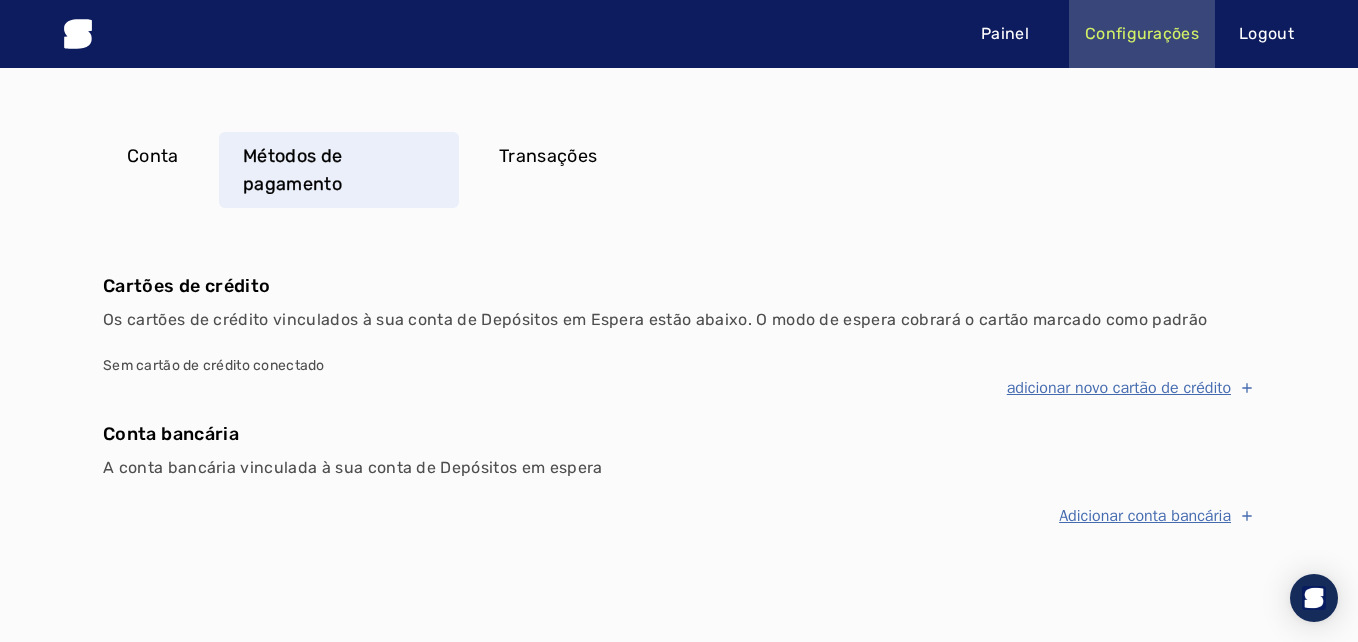 click on "Transações" at bounding box center [548, 156] 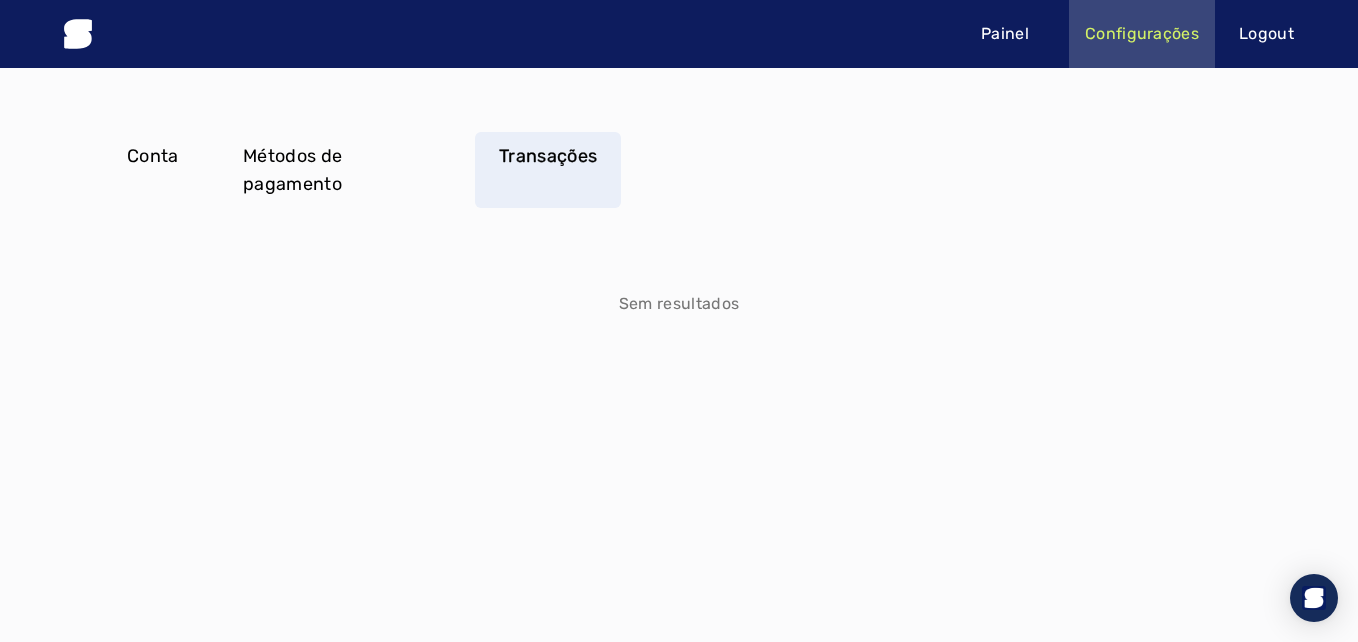 click on "Conta" at bounding box center [153, 170] 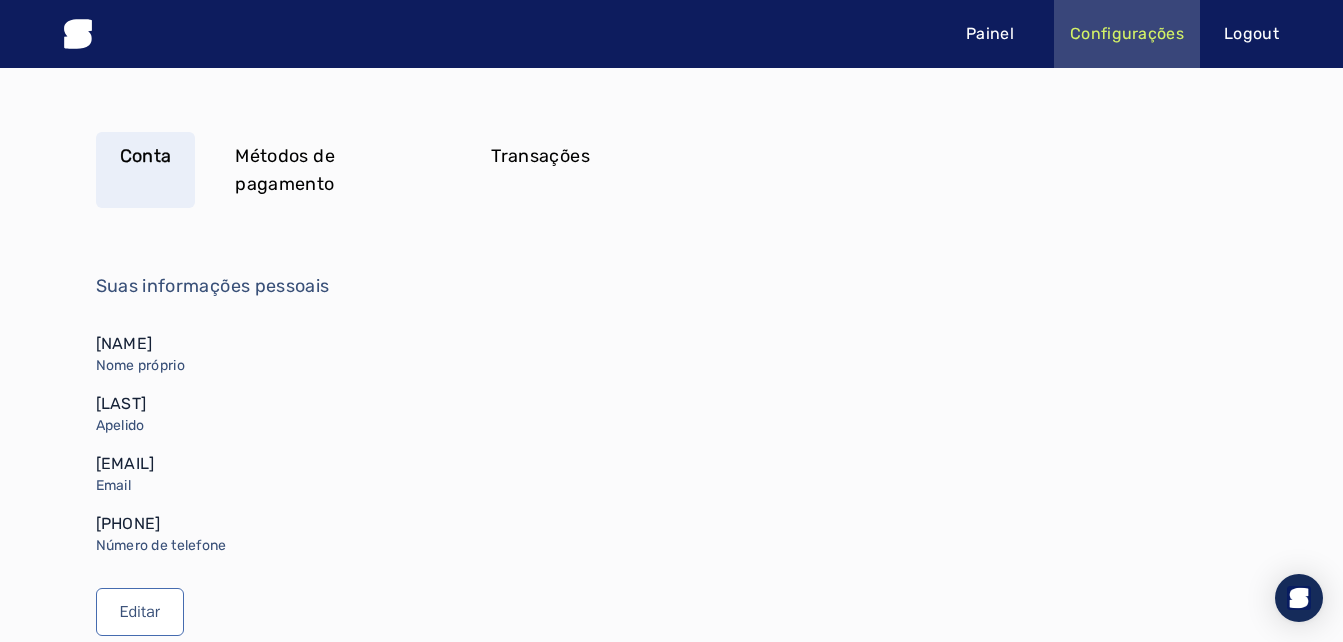 click on "Métodos de pagamento" at bounding box center [331, 170] 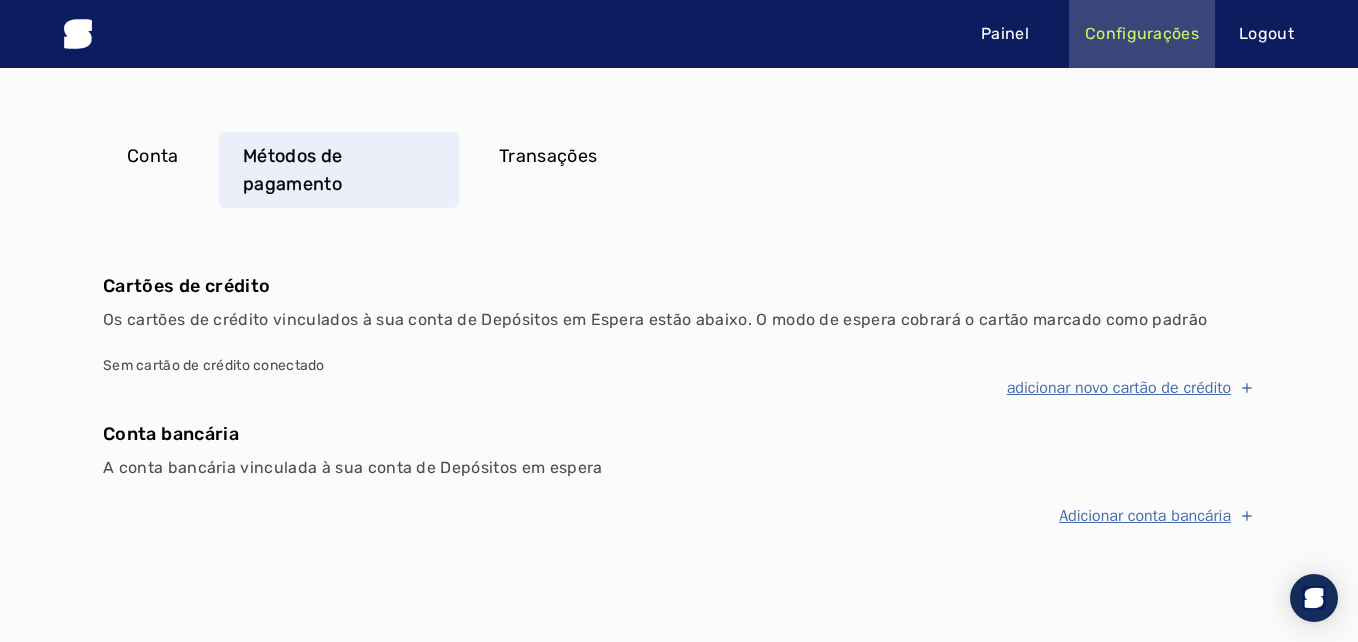 click on "Painel" at bounding box center (1005, 34) 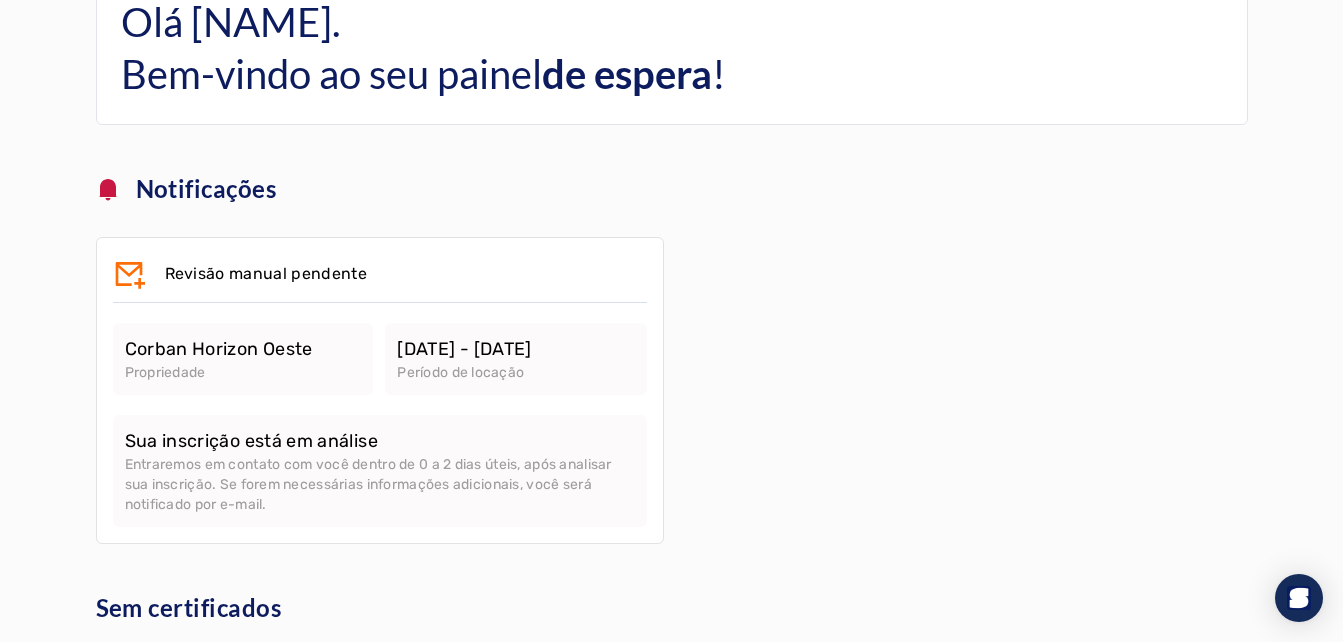 scroll, scrollTop: 156, scrollLeft: 0, axis: vertical 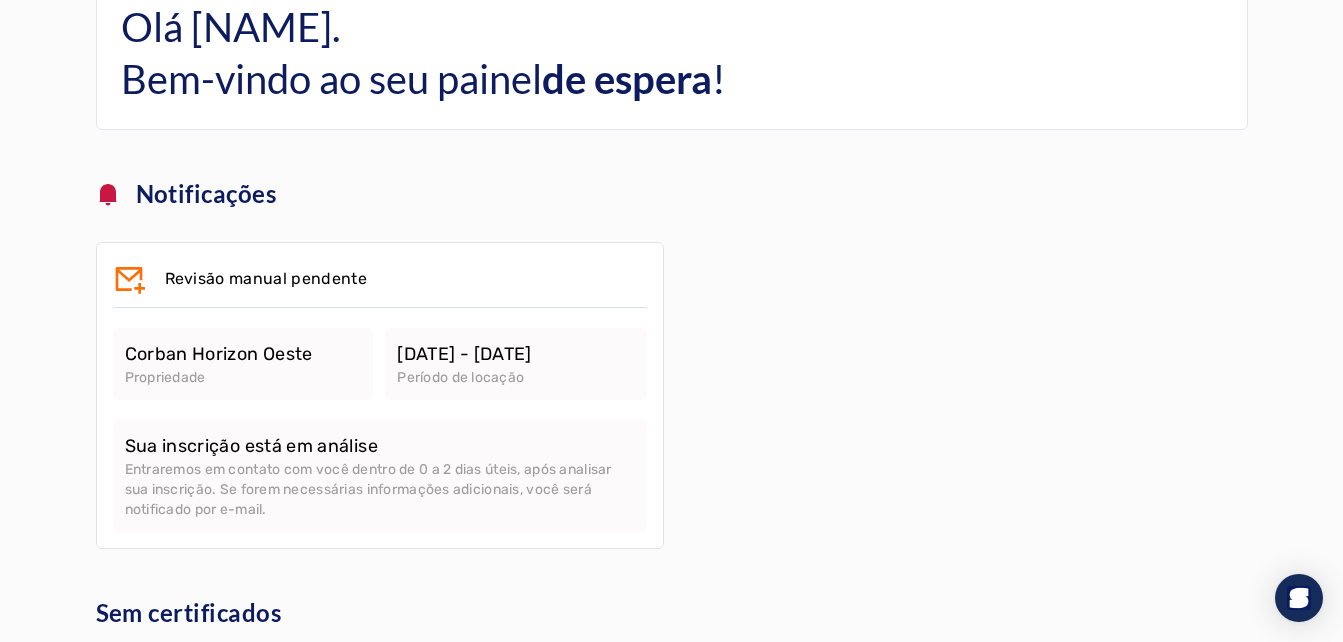 click at bounding box center [129, 279] 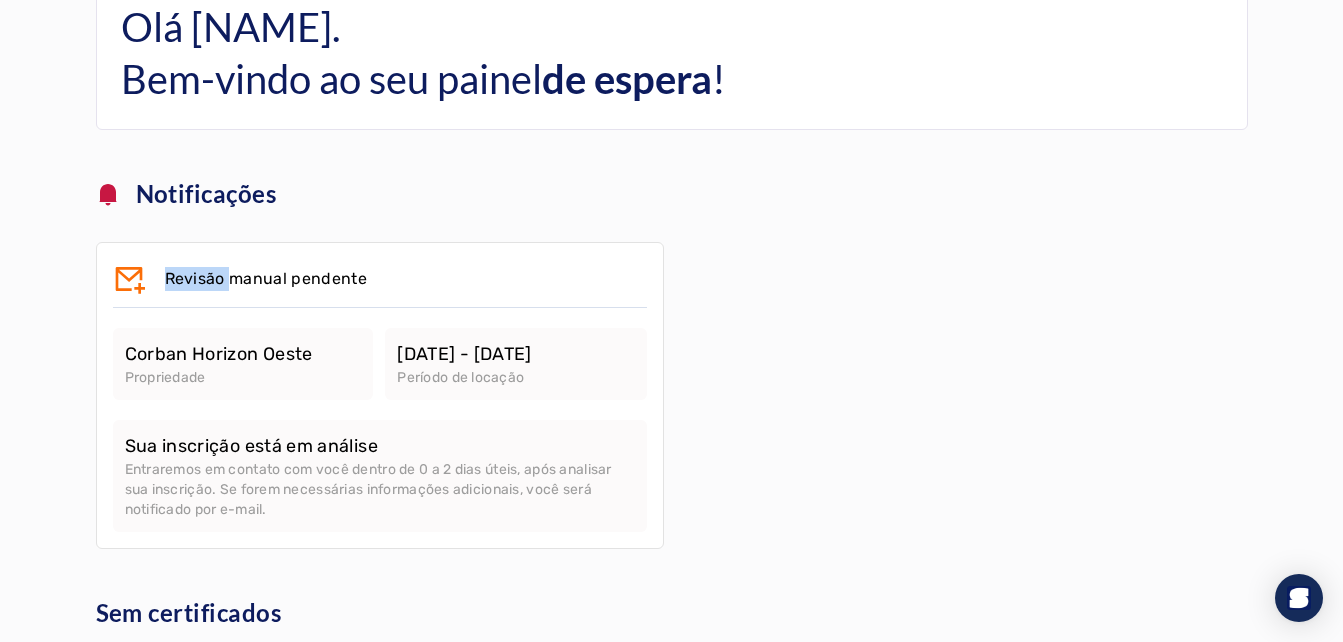 click at bounding box center [129, 279] 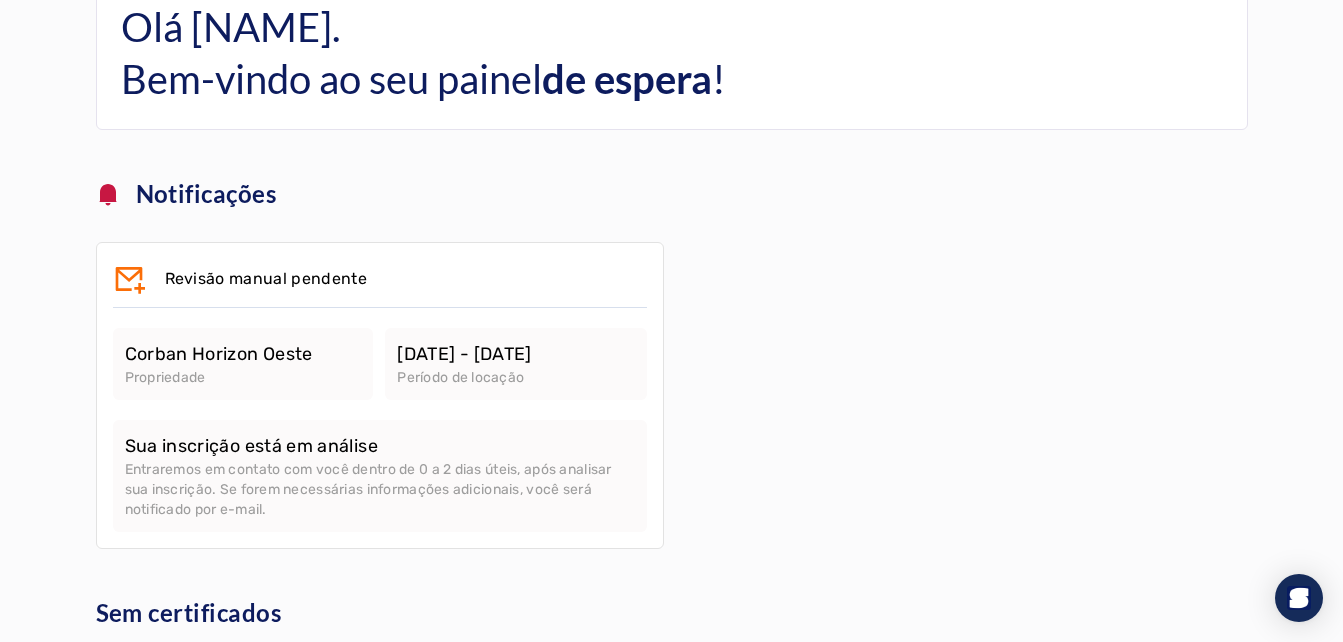 click on "Notificações Revisão manual pendente Corban Horizon Oeste Propriedade [DATE] - [DATE] Período de locação Sua inscrição está em análise Entraremos em contato com você dentro de 0 a 2 dias úteis, após analisar sua inscrição. Se forem necessárias informações adicionais, você será notificado por e-mail." at bounding box center (672, 363) 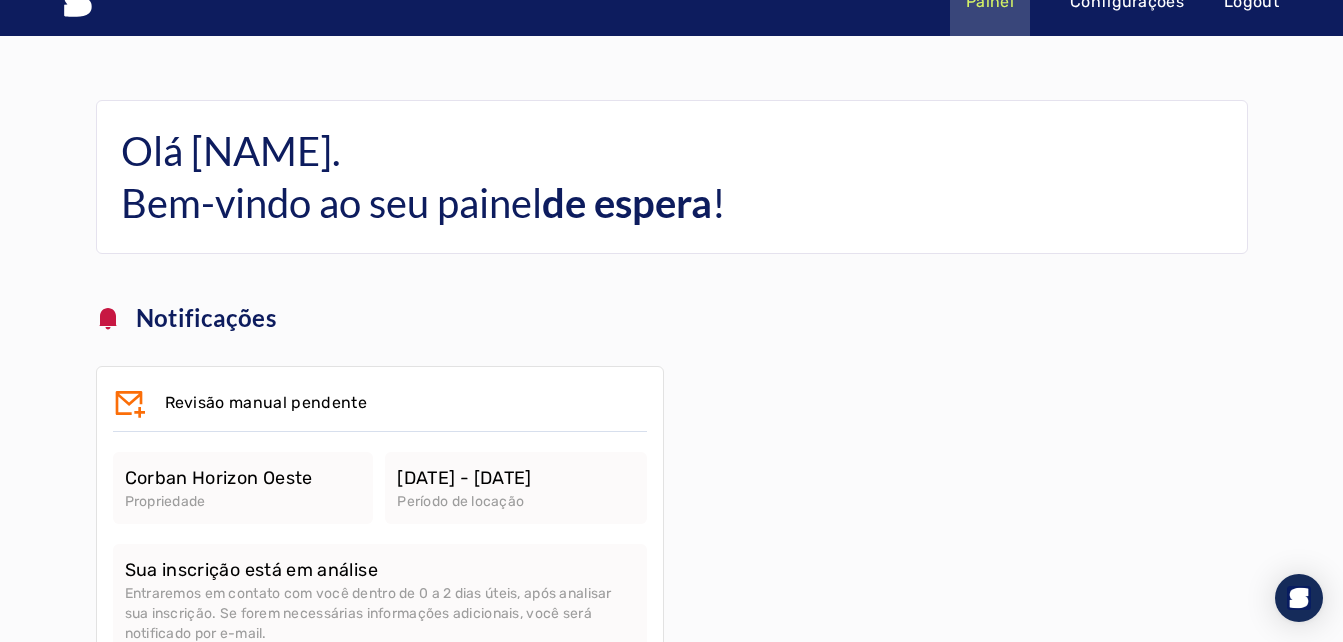 scroll, scrollTop: 0, scrollLeft: 0, axis: both 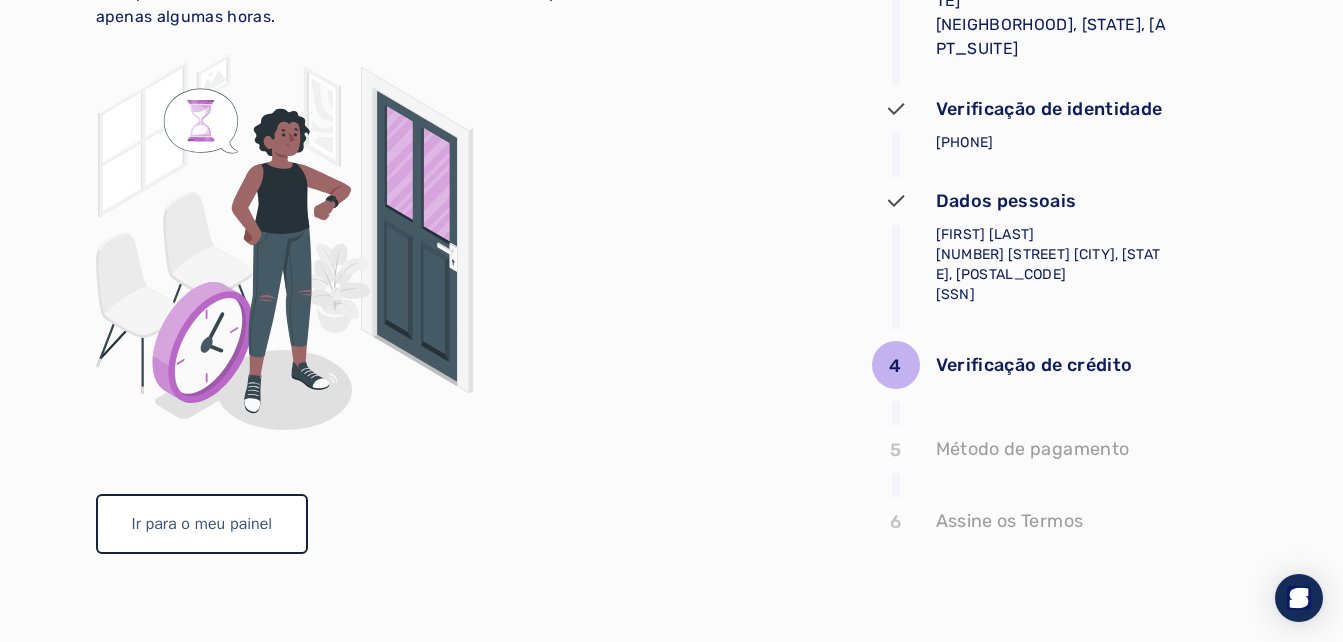 click on "Ir para o meu painel" at bounding box center (202, 524) 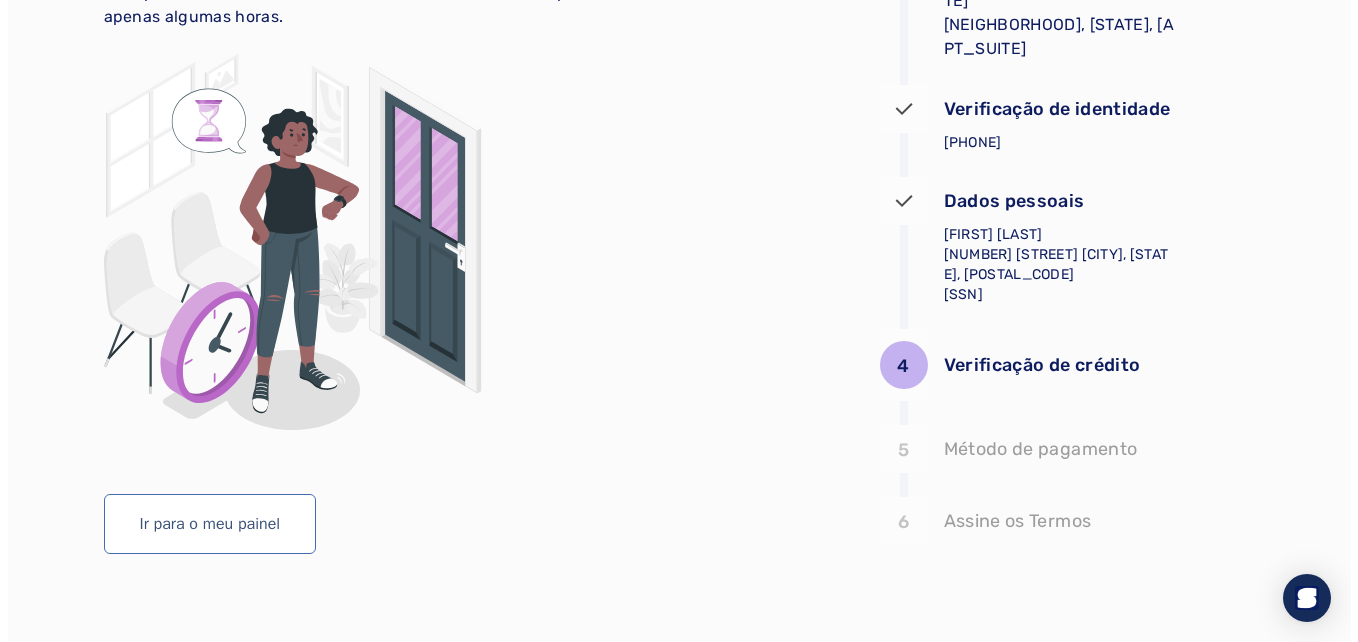 scroll, scrollTop: 0, scrollLeft: 0, axis: both 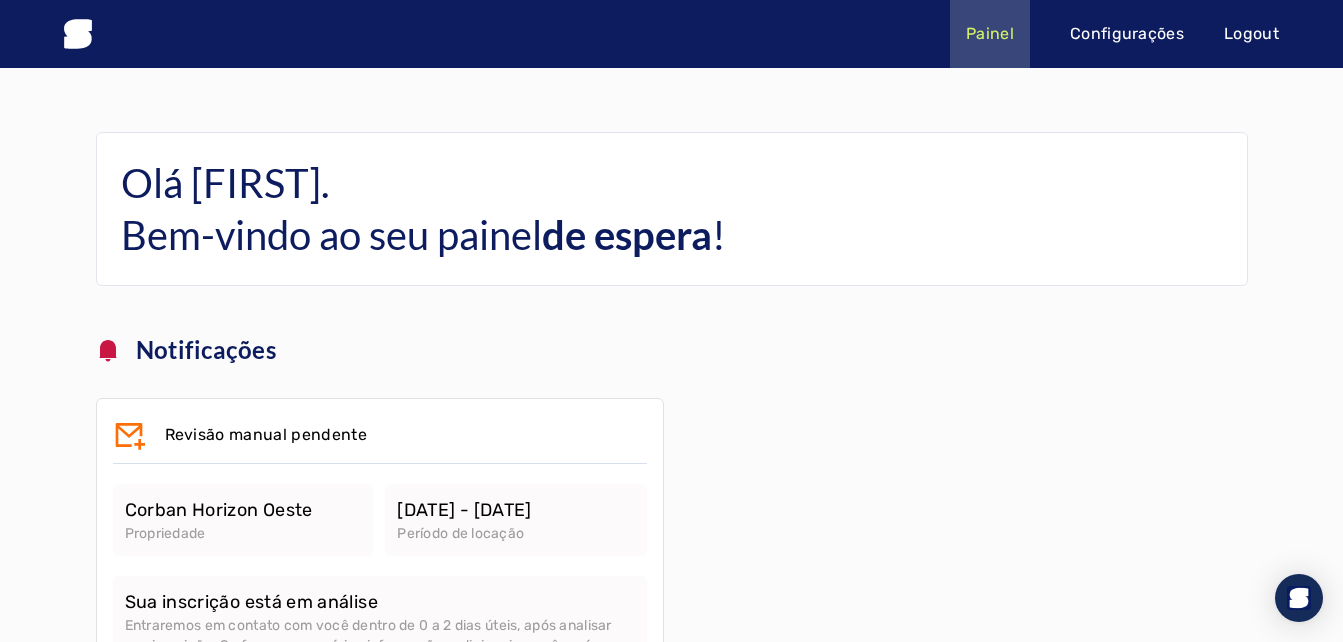 click on "Configurações" at bounding box center [1127, 34] 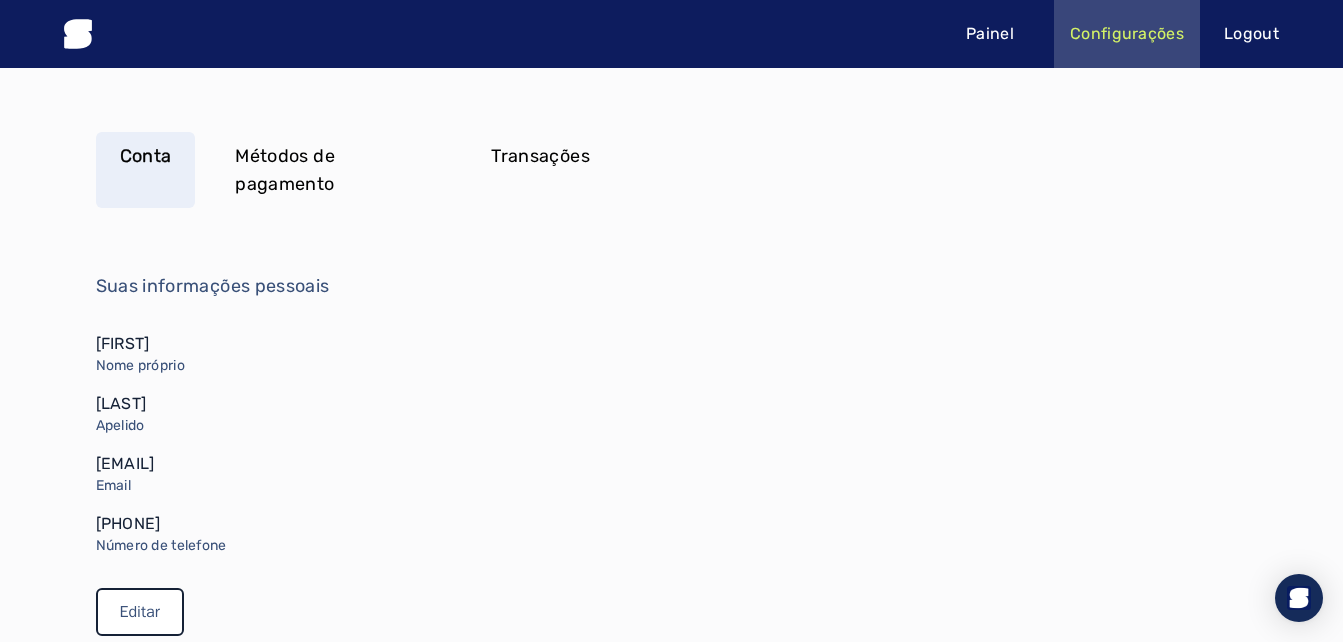 click on "Editar" at bounding box center (140, 612) 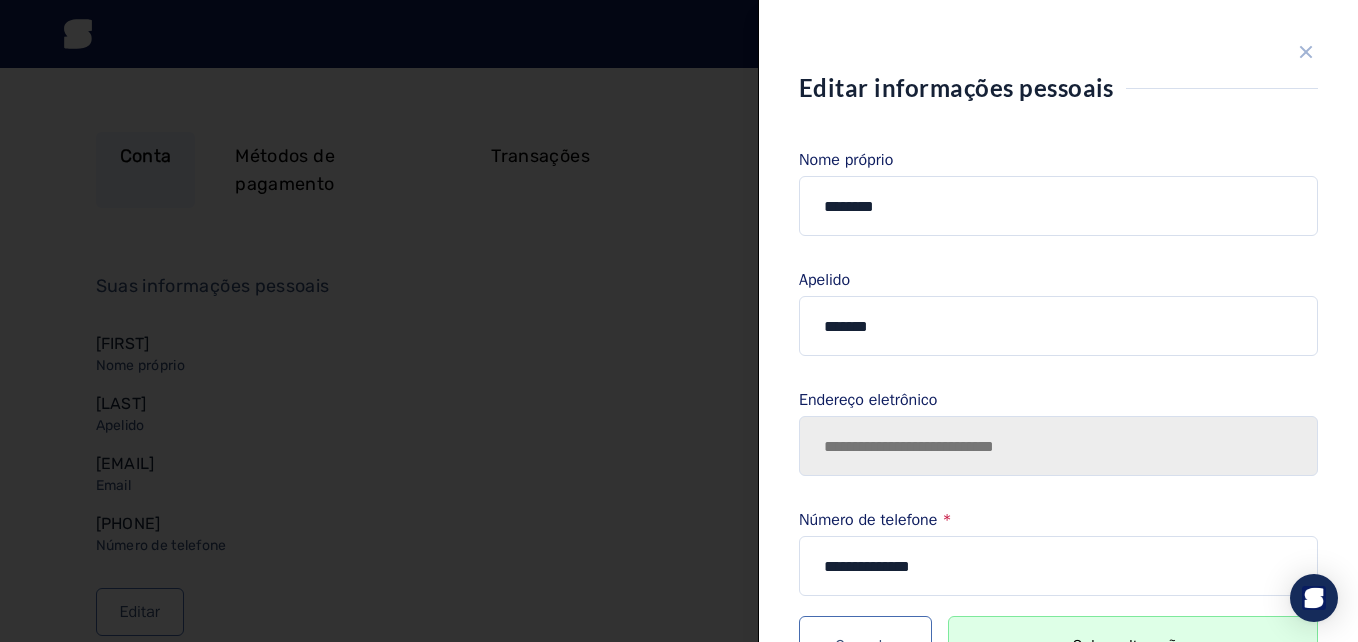 scroll, scrollTop: 74, scrollLeft: 0, axis: vertical 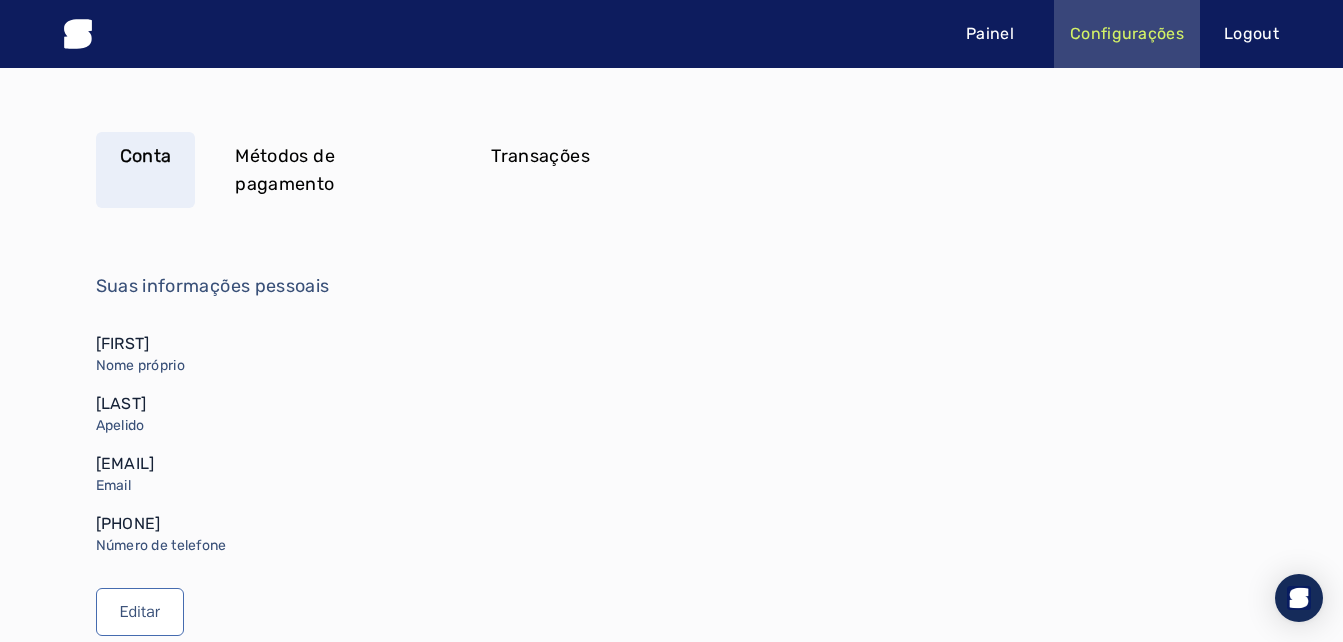 click on "Métodos de pagamento" at bounding box center [331, 170] 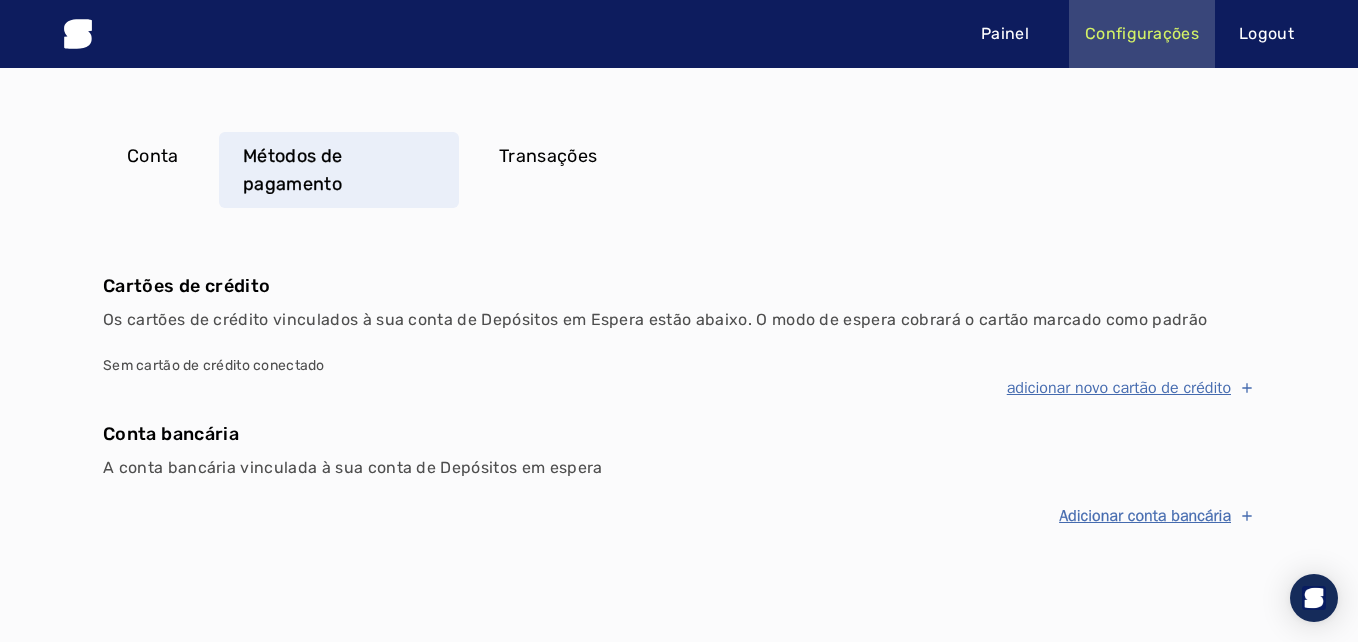 click on "Adicionar conta bancária" at bounding box center [1145, 516] 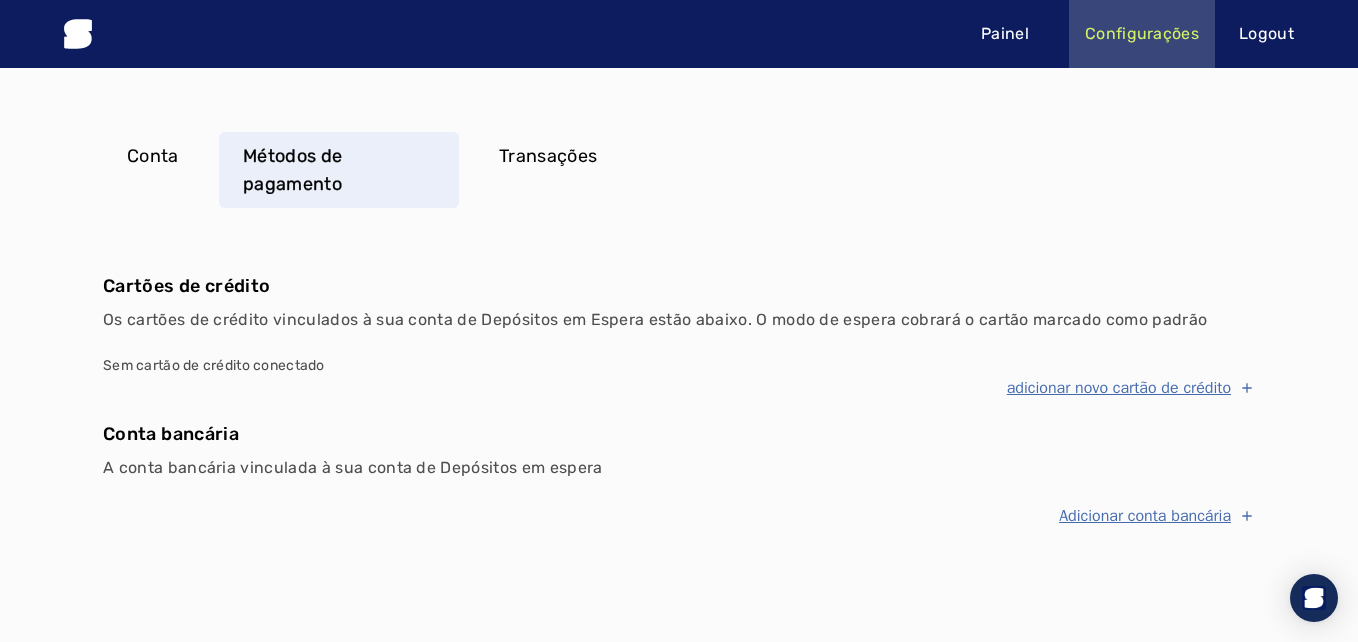 click on "Painel" at bounding box center [1005, 34] 